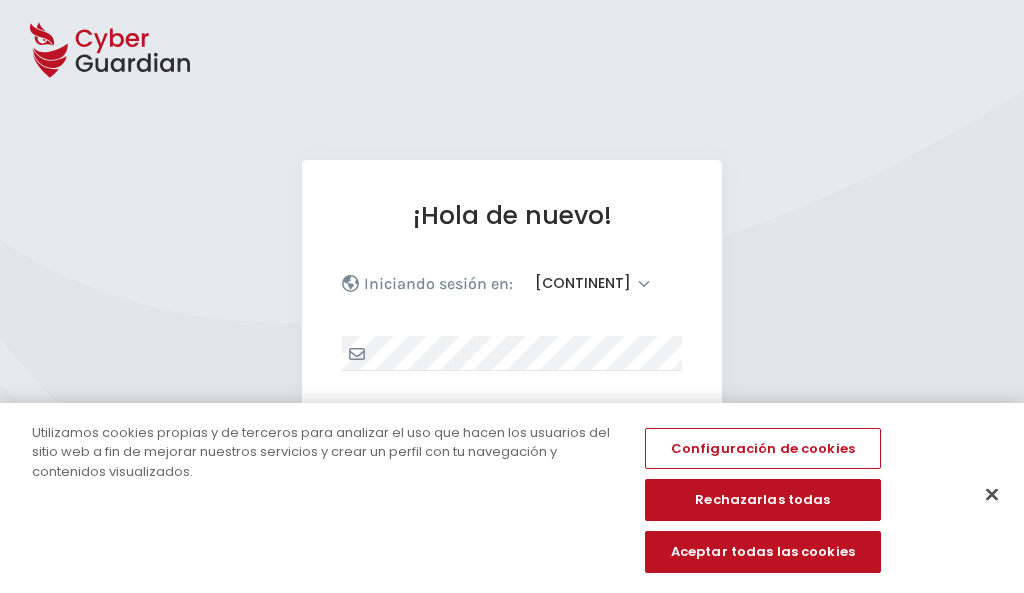 select on "América" 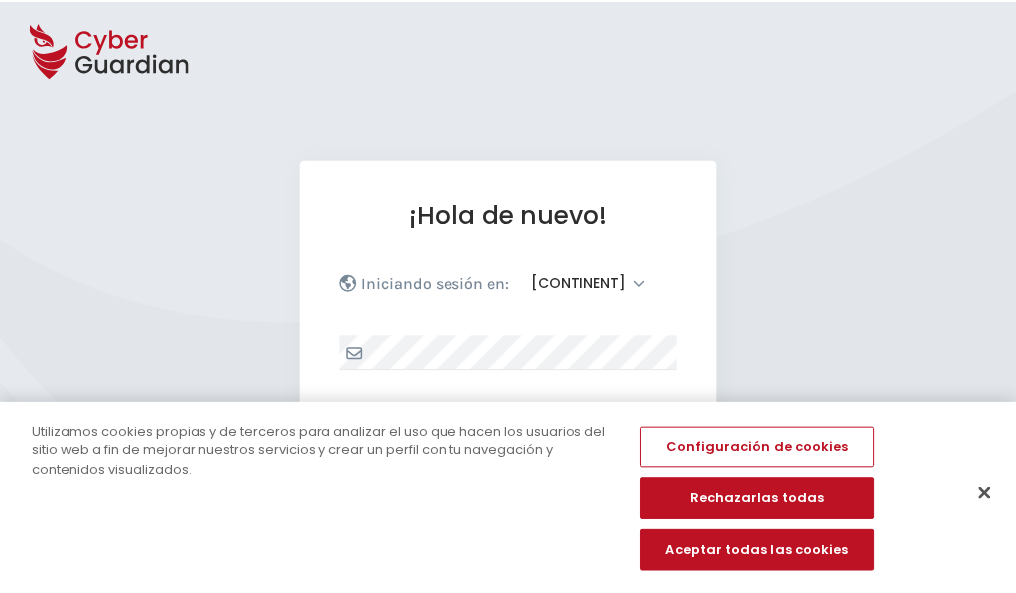 scroll, scrollTop: 0, scrollLeft: 0, axis: both 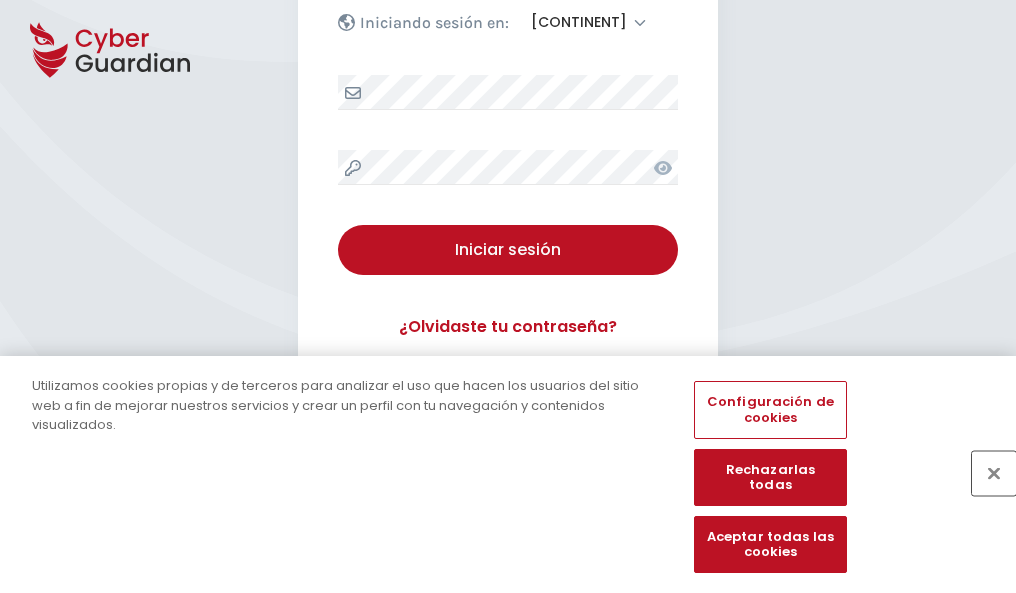 click at bounding box center (994, 473) 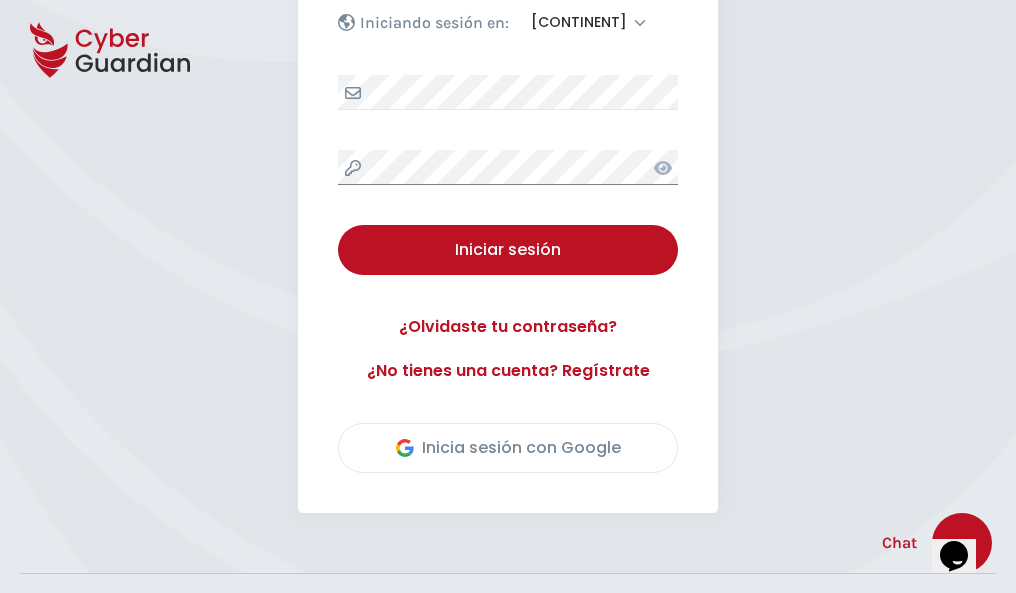 scroll, scrollTop: 454, scrollLeft: 0, axis: vertical 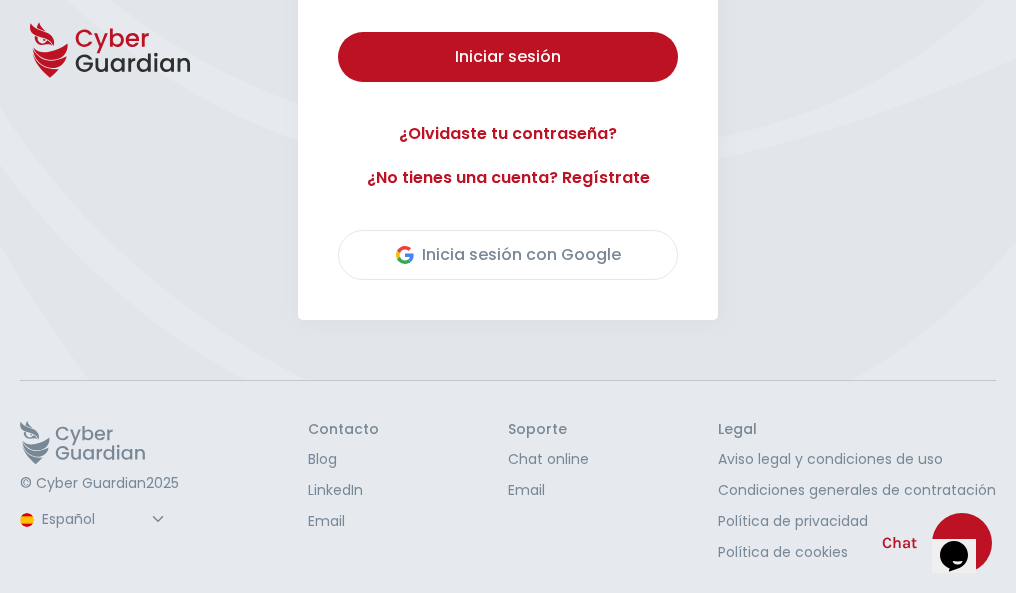 type 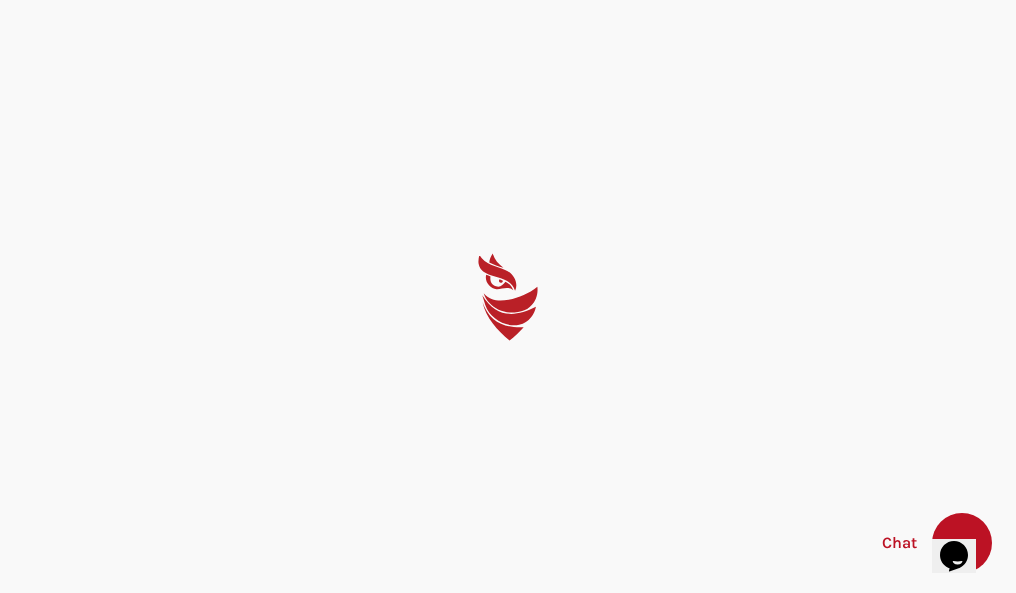 scroll, scrollTop: 0, scrollLeft: 0, axis: both 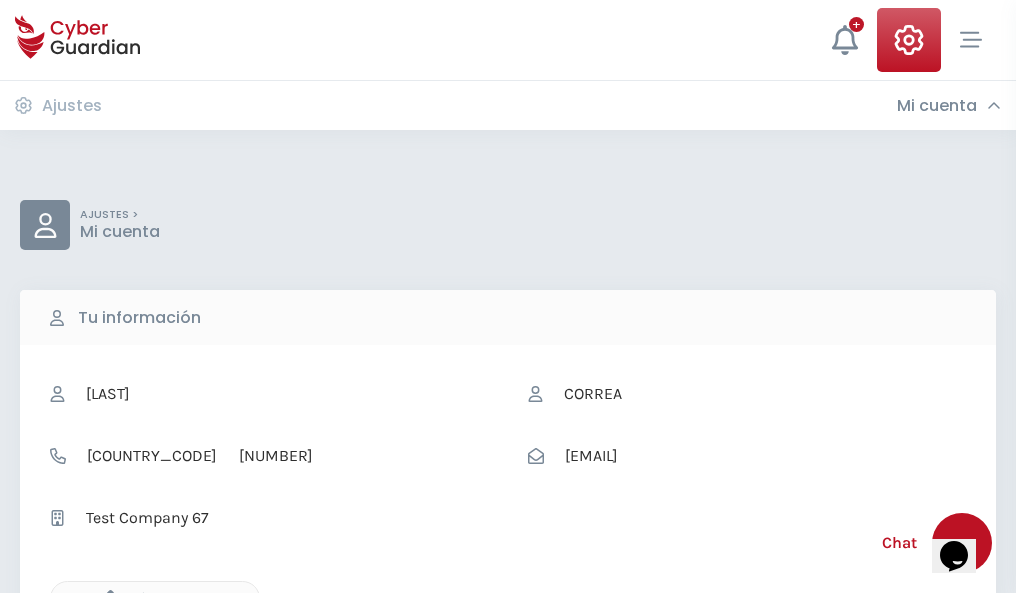click 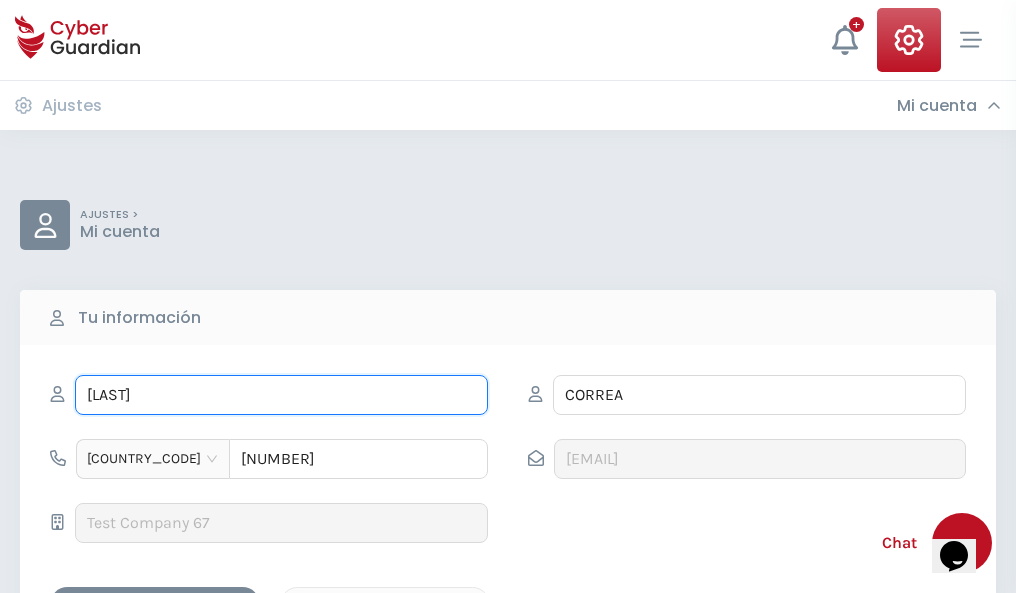 click on "ILEANA" at bounding box center [281, 395] 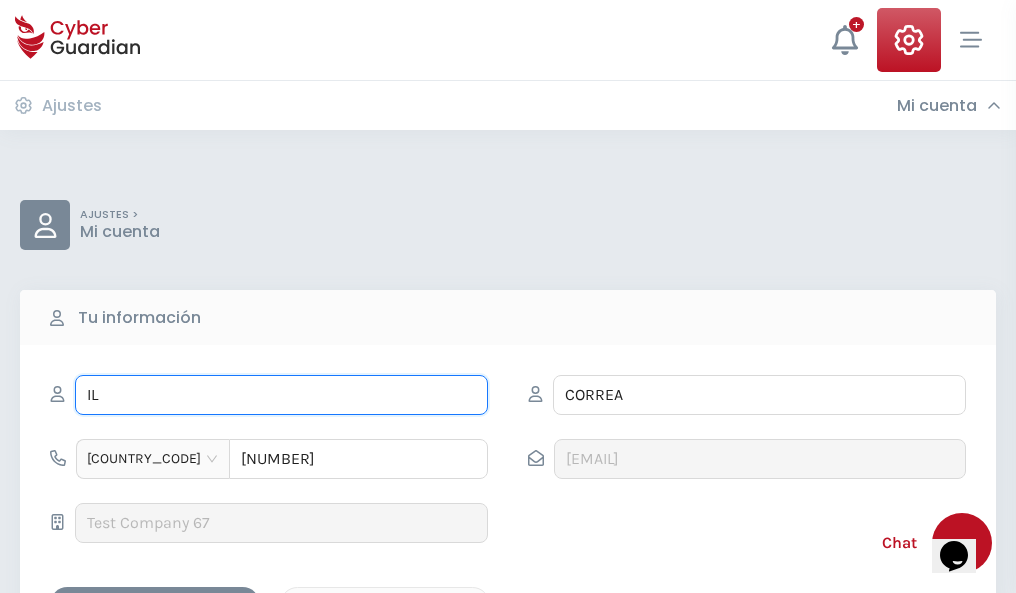 type on "I" 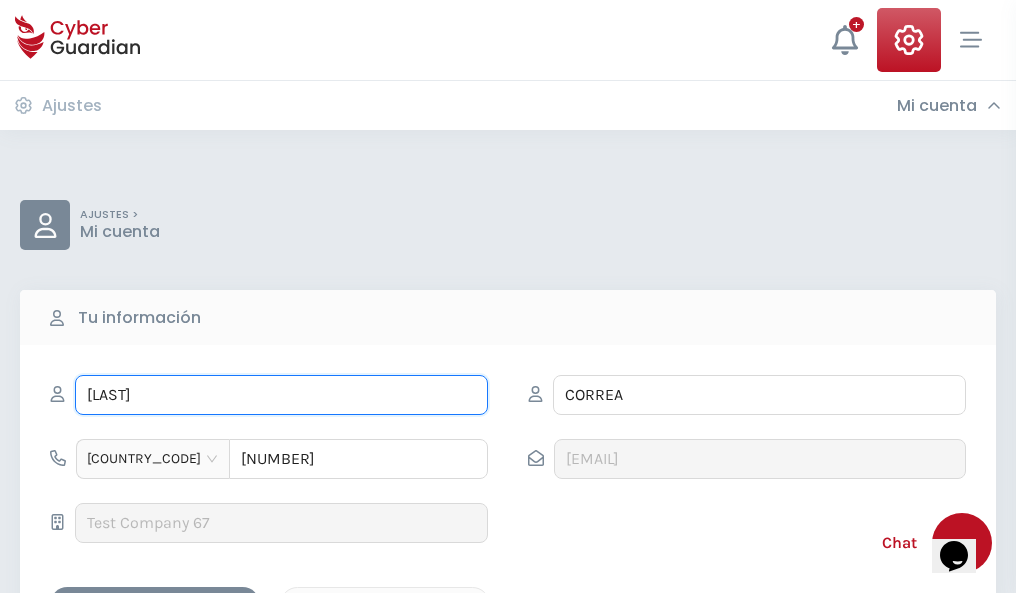 type on "Quirino" 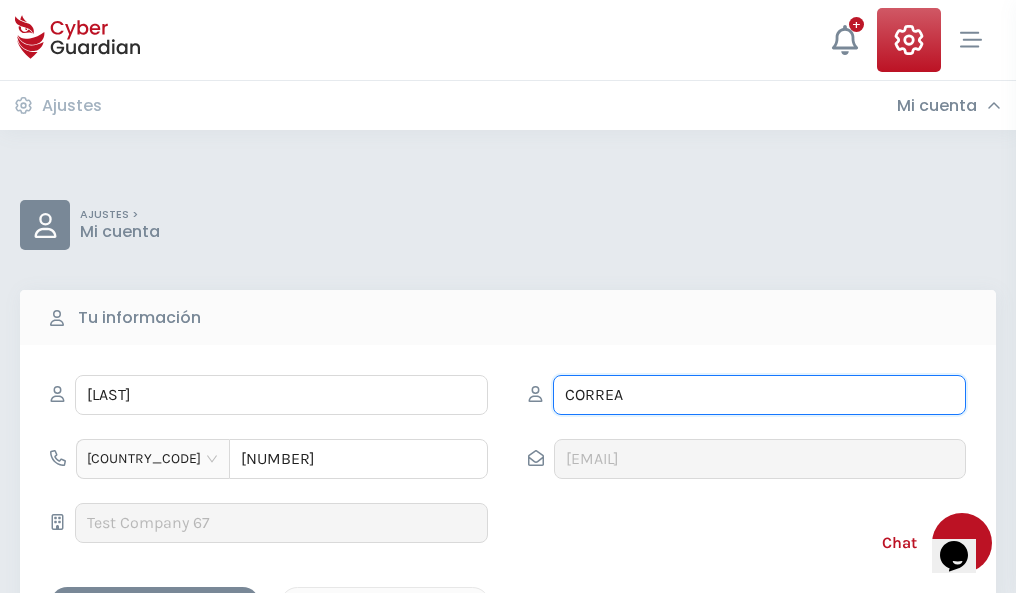click on "CORREA" at bounding box center (759, 395) 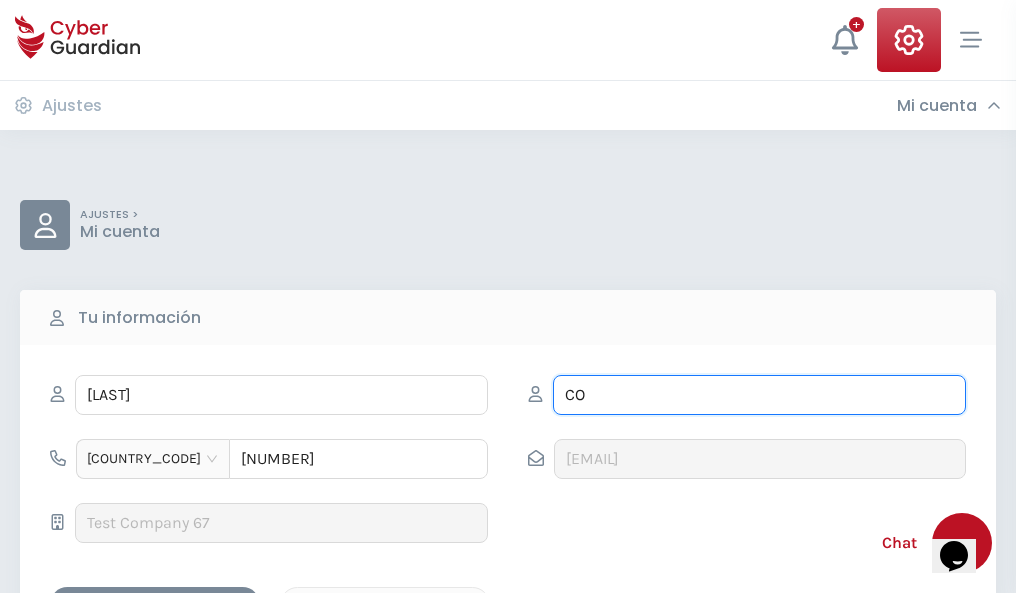 type on "C" 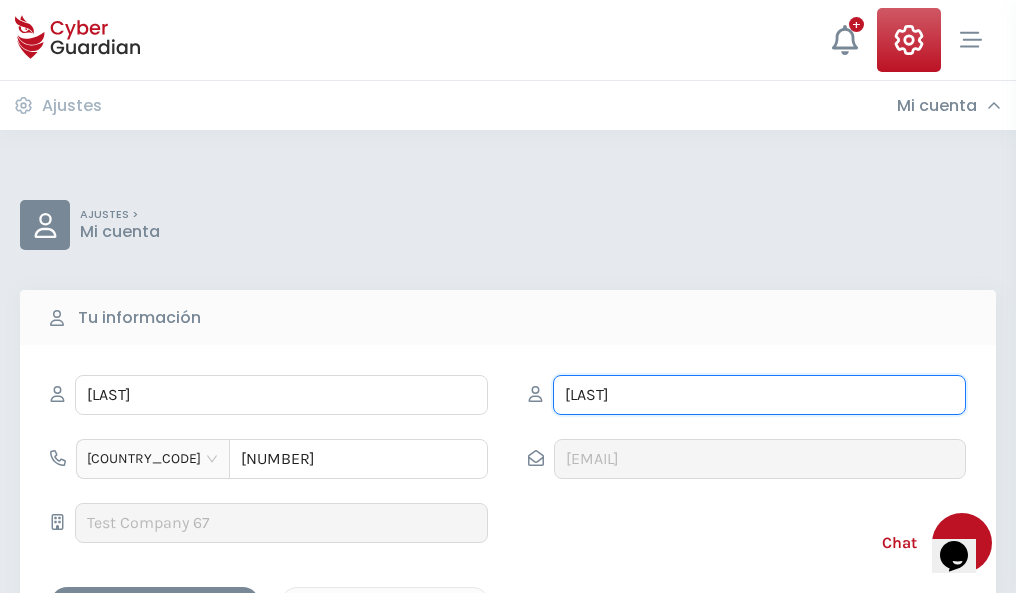 type on "Borja" 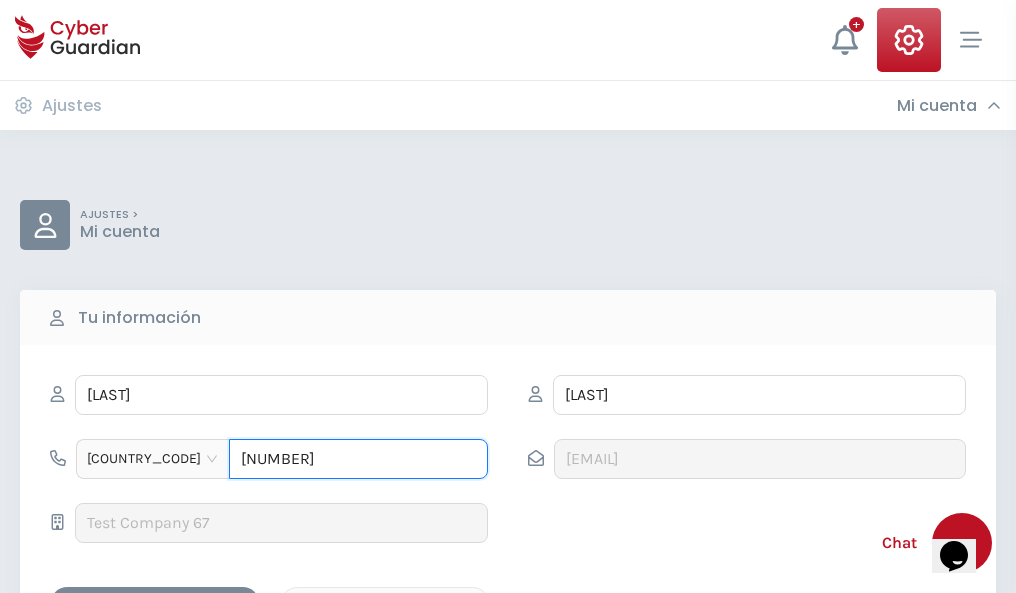 click on "1164055377" at bounding box center (358, 459) 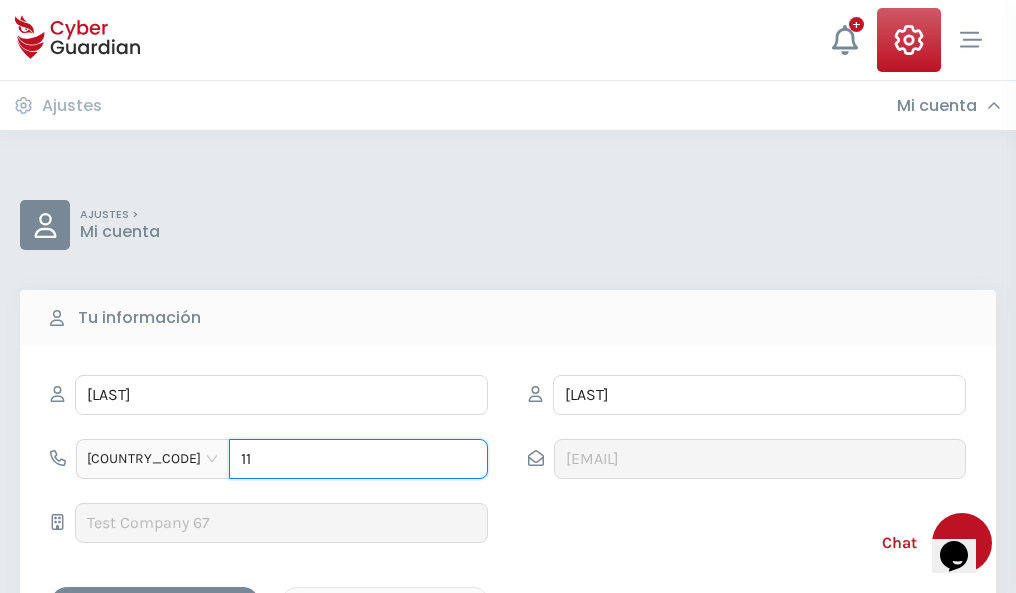 type on "1" 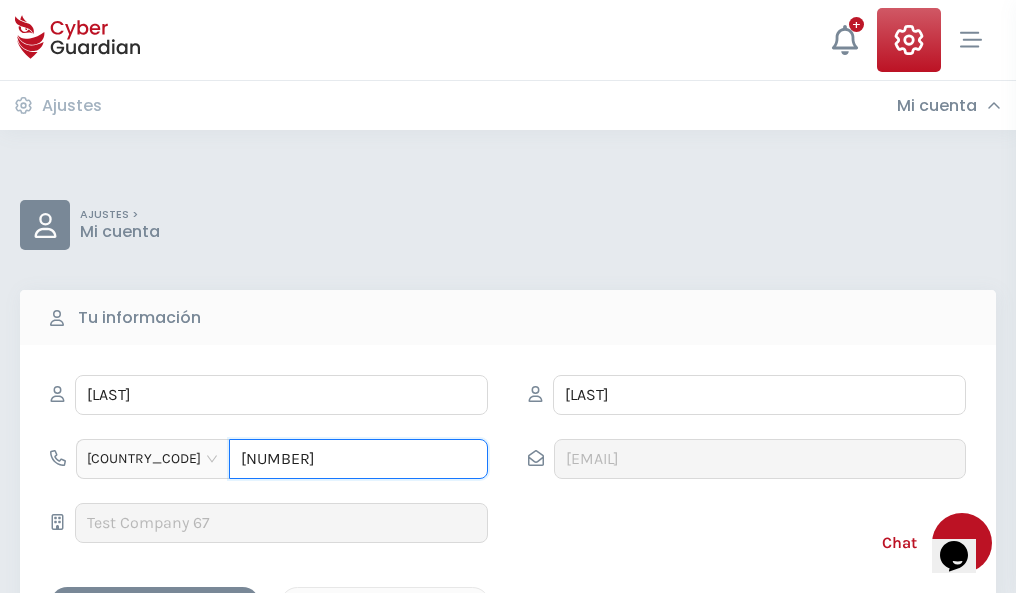 type on "4828814610" 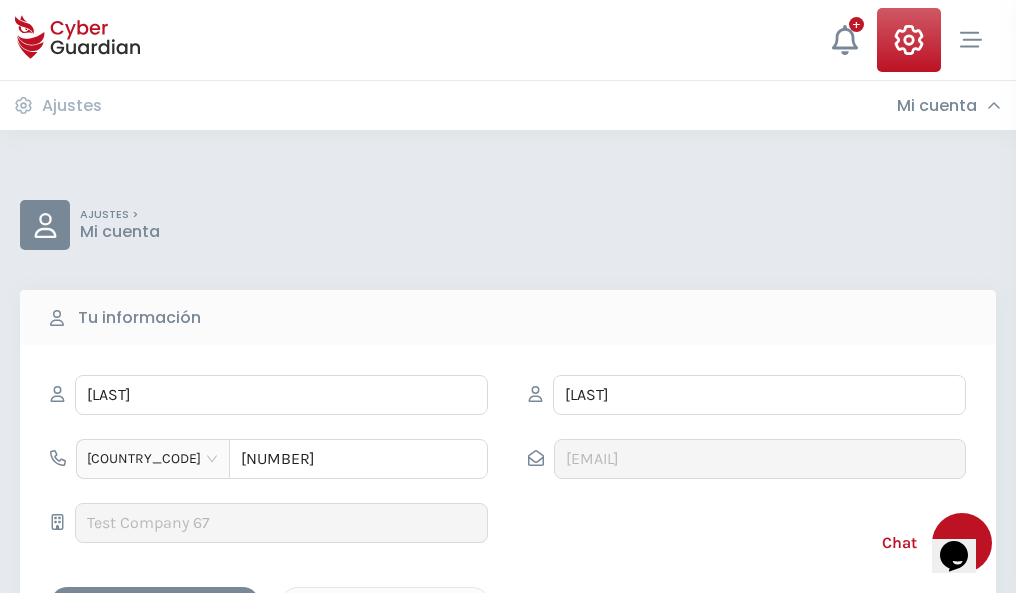 click on "Cancelar" at bounding box center (385, 604) 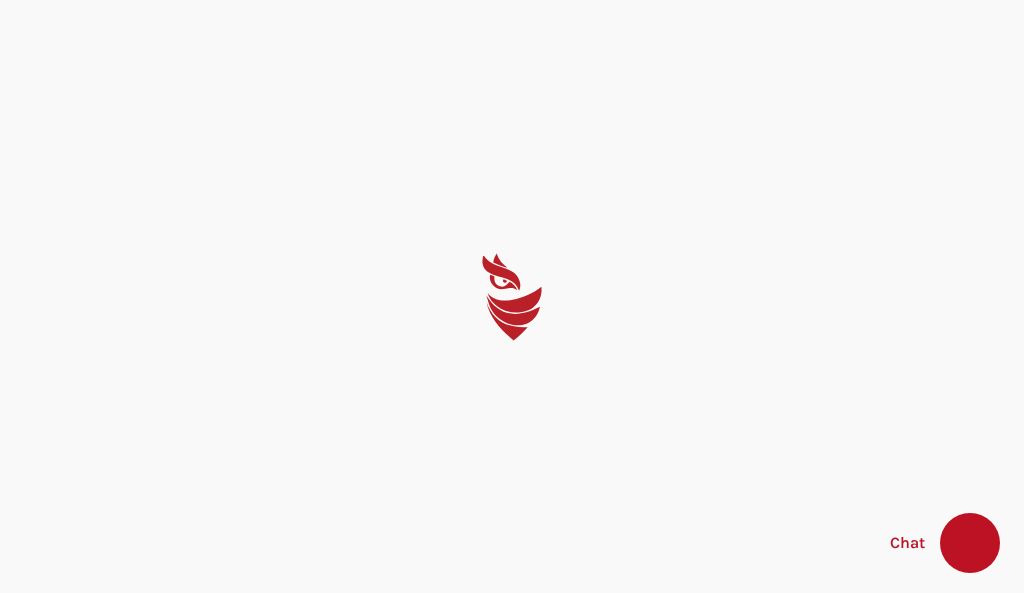 scroll, scrollTop: 0, scrollLeft: 0, axis: both 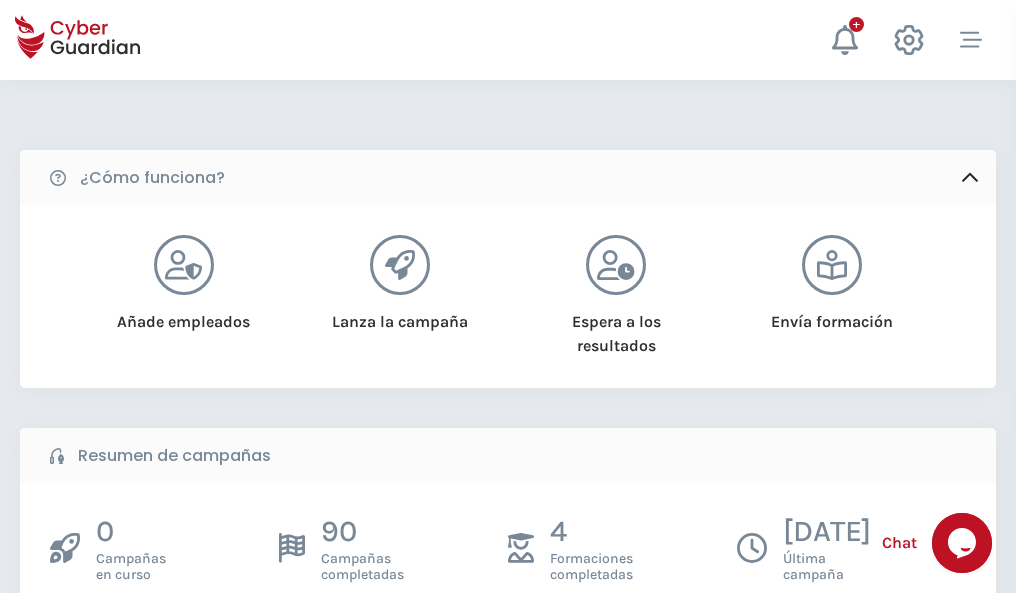 click on "Crear una campaña" at bounding box center [155, 645] 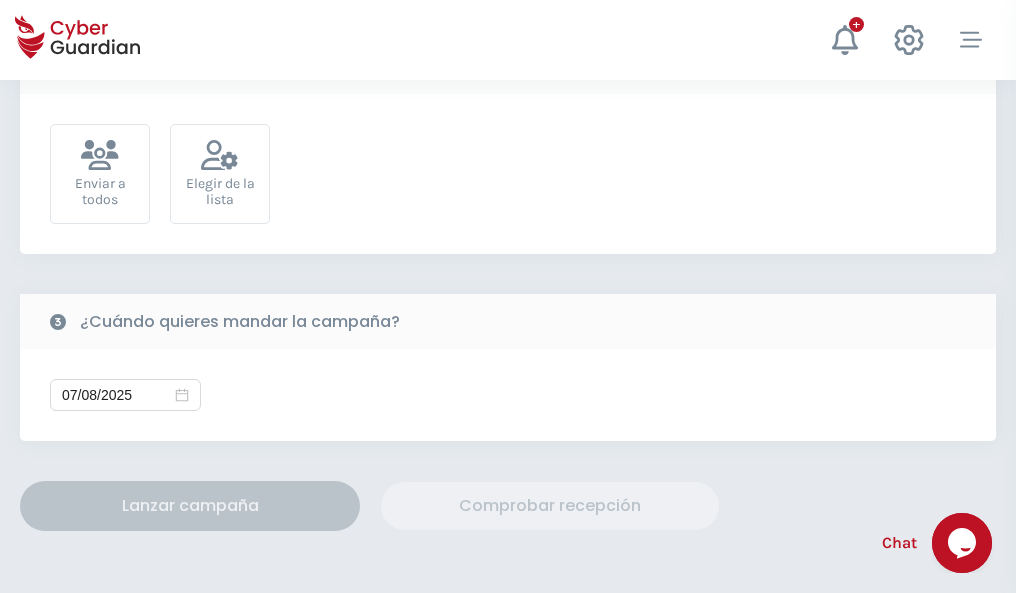 scroll, scrollTop: 732, scrollLeft: 0, axis: vertical 